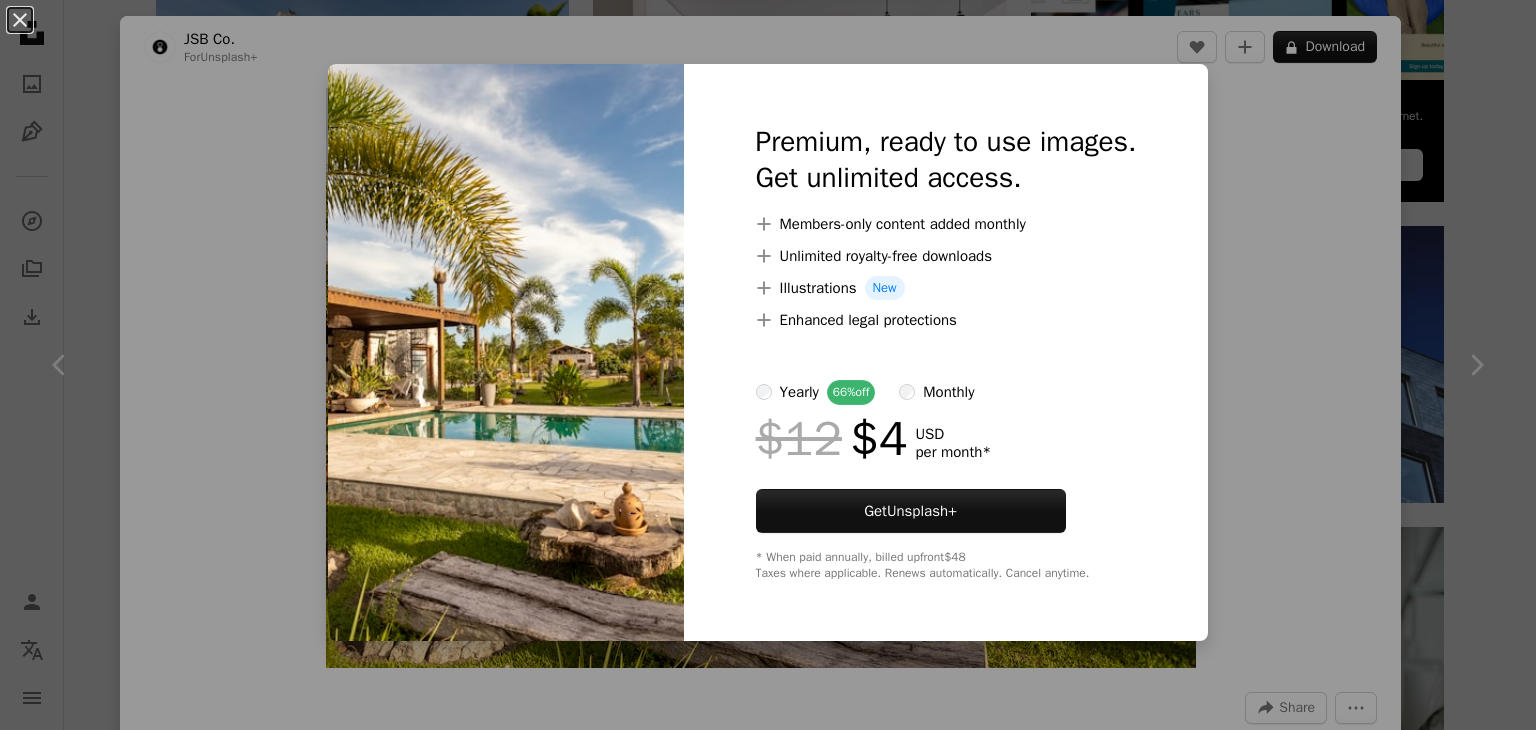 scroll, scrollTop: 833, scrollLeft: 0, axis: vertical 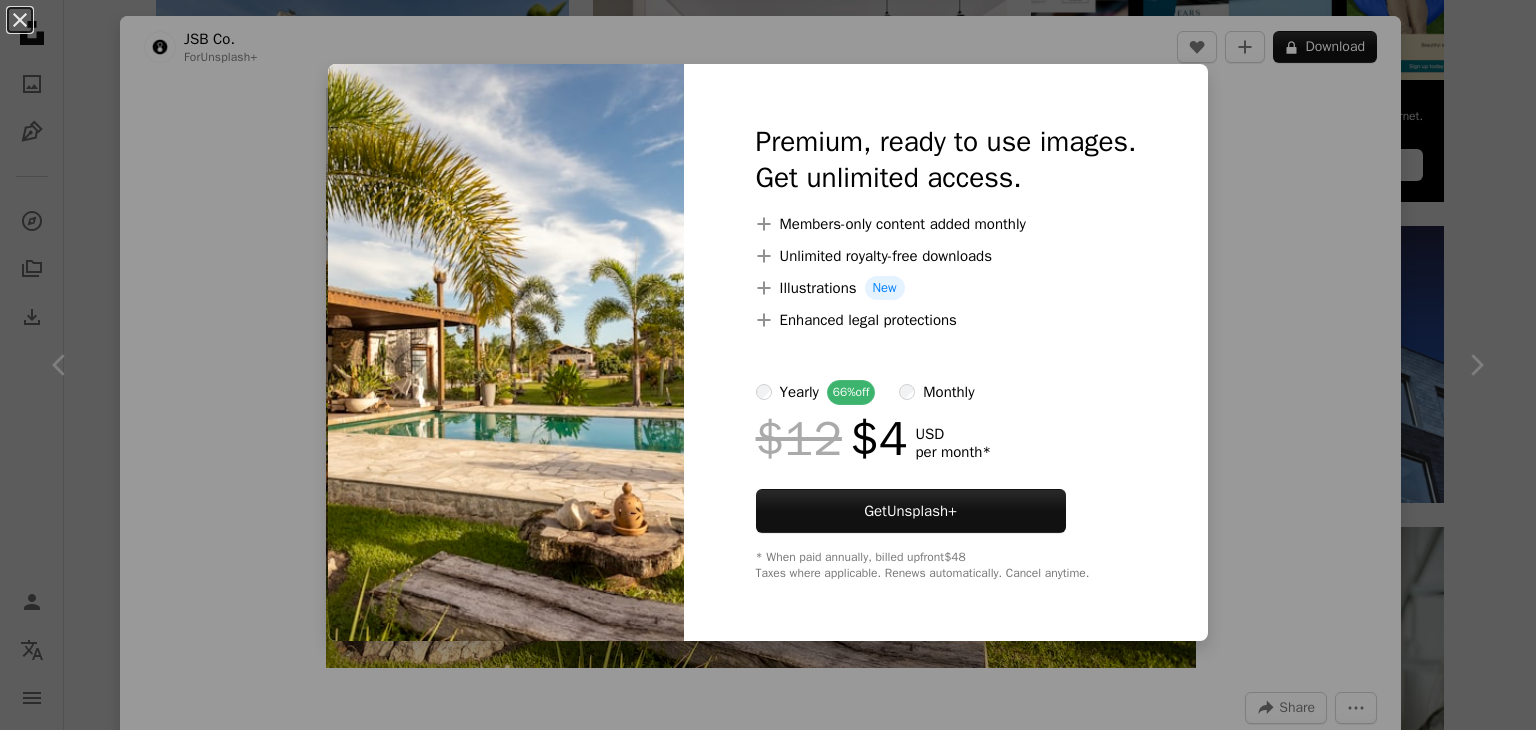 click on "An X shape Premium, ready to use images. Get unlimited access. A plus sign Members-only content added monthly A plus sign Unlimited royalty-free downloads A plus sign Illustrations  New A plus sign Enhanced legal protections yearly 66%  off monthly $12   $4 USD per month * Get  Unsplash+ * When paid annually, billed upfront  $48 Taxes where applicable. Renews automatically. Cancel anytime." at bounding box center [768, 365] 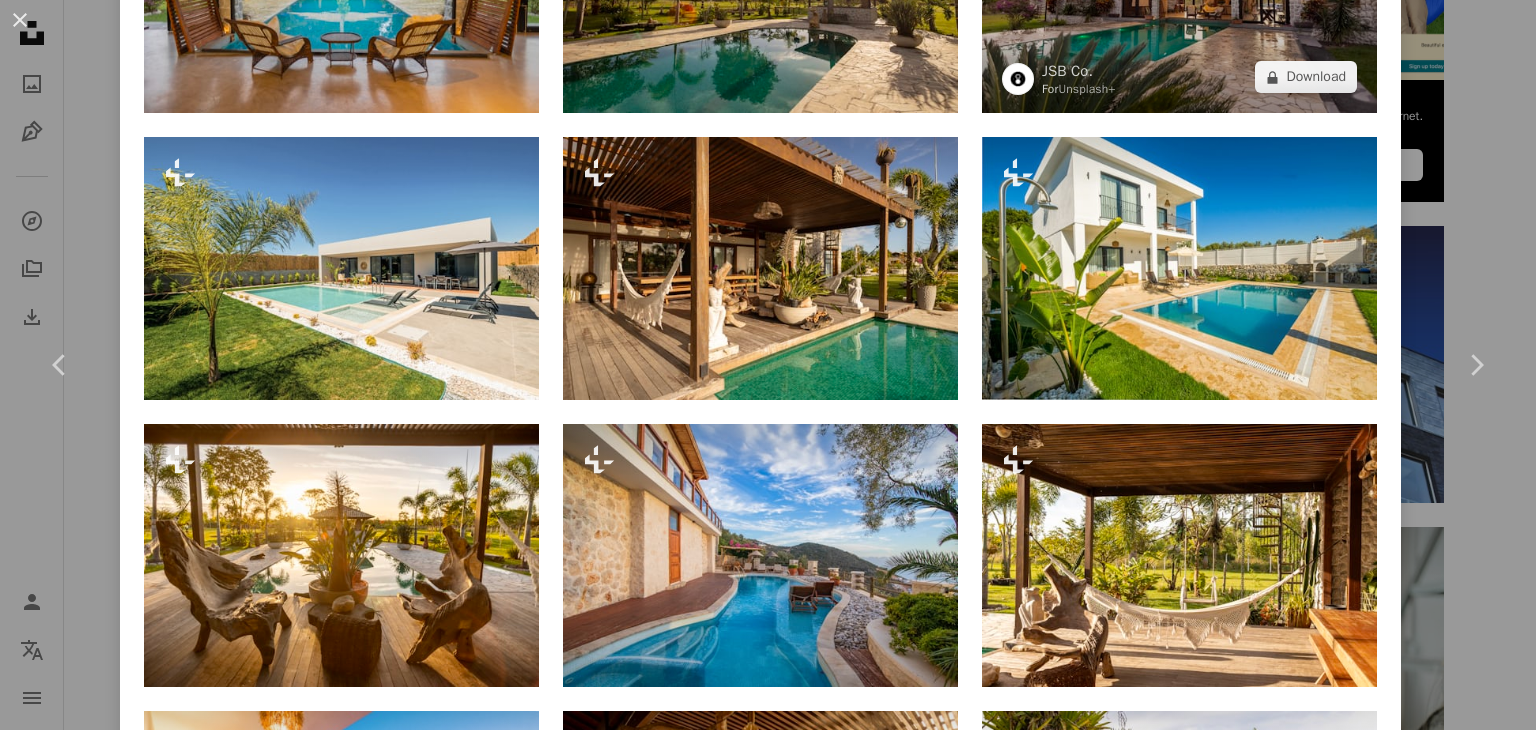 scroll, scrollTop: 2000, scrollLeft: 0, axis: vertical 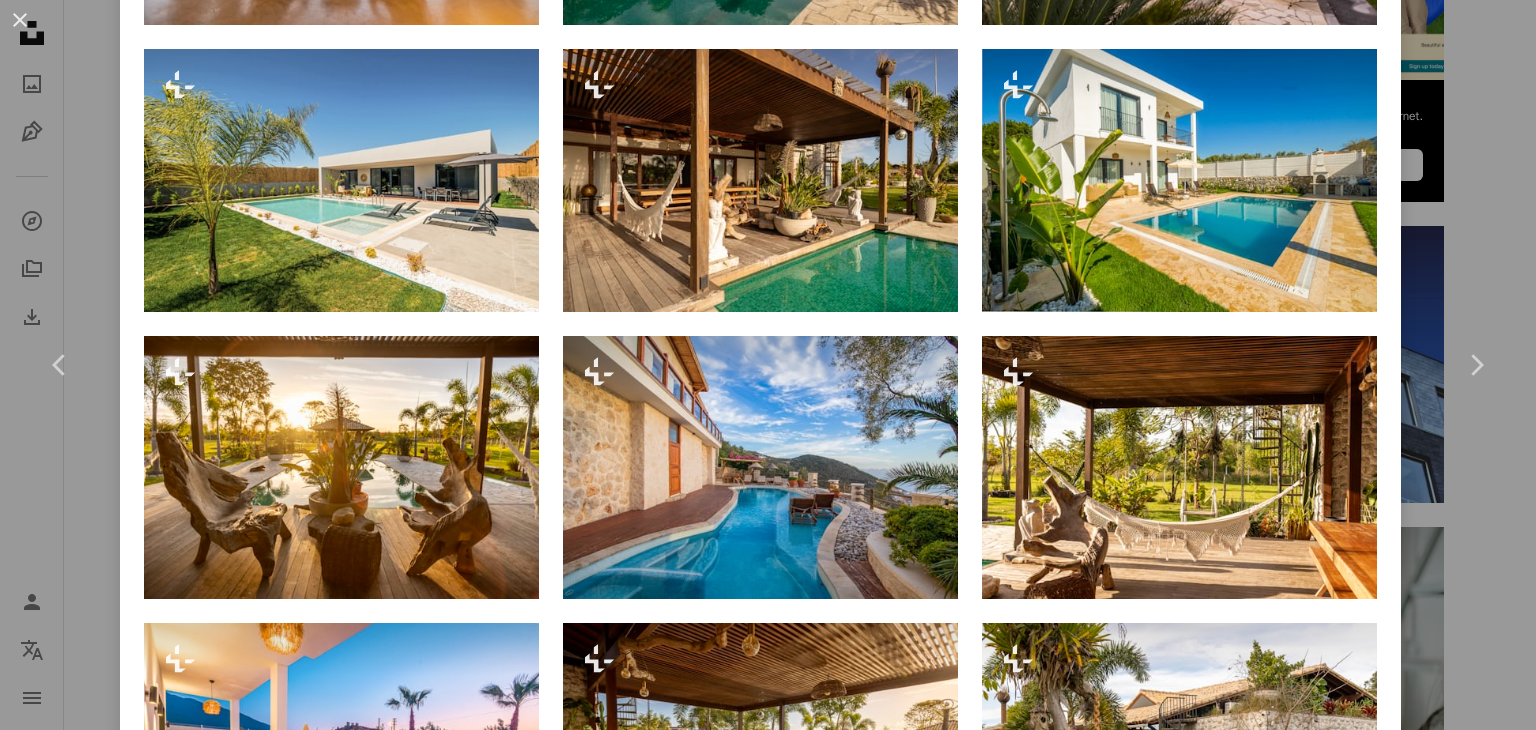 click on "Unsplash logo Unsplash Home A photo Pen Tool A compass A stack of folders Download Person Localization icon navigation menu A magnifying glass ******** An X shape Visual search Get Unsplash+ Log in Submit an image Browse premium images on iStock | 20% off at iStock ↗ Browse premium images on iStock 20% off at iStock ↗ View more ↗ View more on iStock ↗ A photo Photos 7k Pen Tool Illustrations 258 A stack of folders Collections 12k A group of people Users 1.4k A copyright icon © License Arrow down Aspect ratio Orientation Arrow down Unfold Sort by Relevance Arrow down Filters Filters Property Chevron right house architecture home building estate real website grey housing room design living Plus sign for Unsplash+ A heart A plus sign [FIRST] [LAST] For Unsplash+ A lock Download A heart A plus sign Frames For Your Heart Available for hire A checkmark inside of a circle Arrow pointing down A heart A plus sign [FIRST] [LAST] Arrow pointing down A heart A plus sign [FIRST] [LAST] A heart For" at bounding box center [768, 1387] 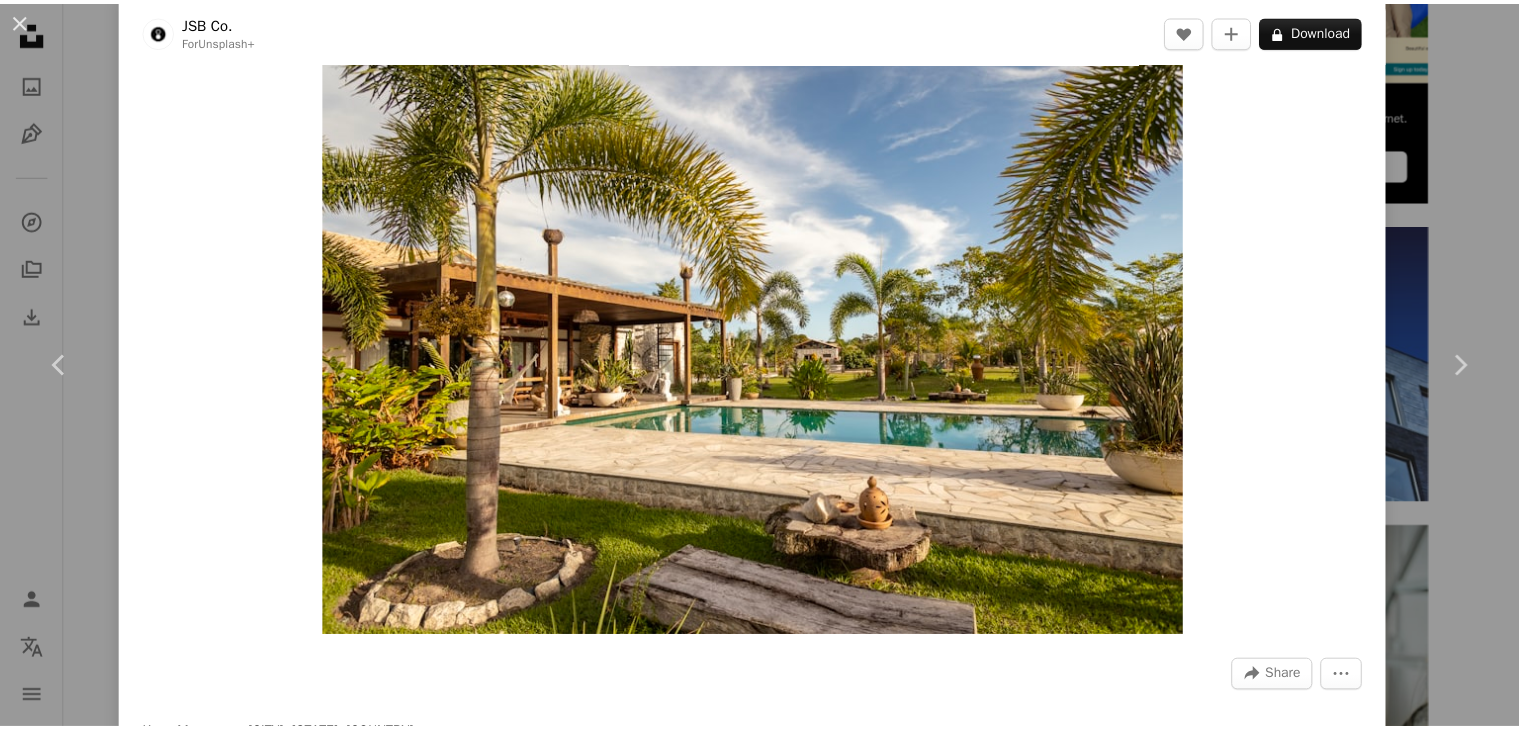 scroll, scrollTop: 0, scrollLeft: 0, axis: both 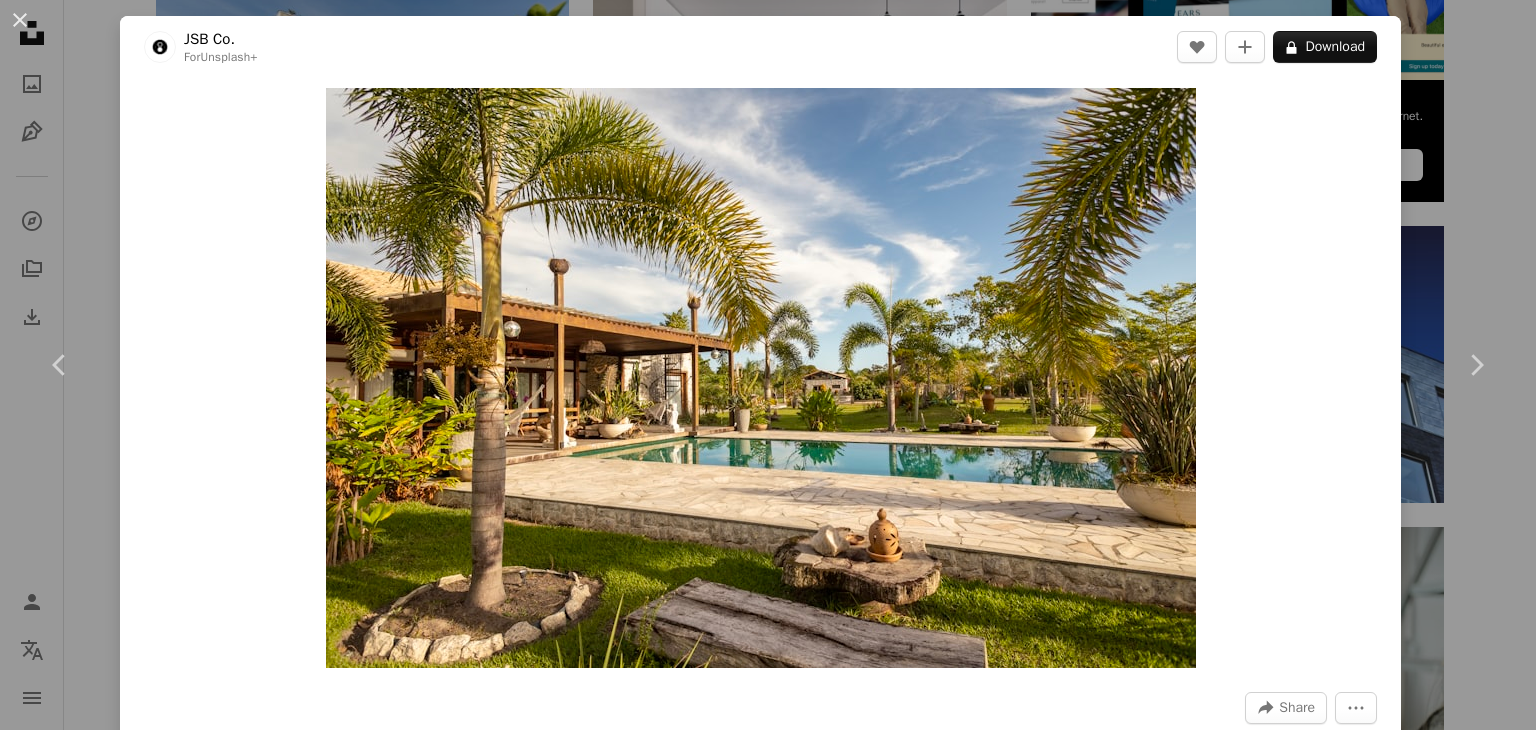 click on "An X shape Chevron left Chevron right JSB Co. For Unsplash+ A heart A plus sign A lock Download Zoom in A forward-right arrow Share More Actions Kasa Mazamore, [CITY], [STATE], [COUNTRY] Calendar outlined Published on June 29, 2023 Safety Licensed under the Unsplash+ License vacation swimming pool property airbnb rental rental property accommodation holiday home backyard pool weekend away airbnb stays holiday villa HD Wallpapers From this series Chevron right Plus sign for Unsplash+ Plus sign for Unsplash+ Plus sign for Unsplash+ Plus sign for Unsplash+ Plus sign for Unsplash+ Plus sign for Unsplash+ Plus sign for Unsplash+ Plus sign for Unsplash+ Plus sign for Unsplash+ Plus sign for Unsplash+ Plus sign for Unsplash+ Related images Plus sign for Unsplash+ A heart A plus sign JSB Co. For Unsplash+ A lock Download Plus sign for Unsplash+ A heart A plus sign JSB Co. For Unsplash+ A lock Download Plus sign for Unsplash+ A heart A plus sign Faruk Tokluoğlu For Unsplash+ A lock Download Plus sign for Unsplash+ A heart A plus sign For" at bounding box center [768, 365] 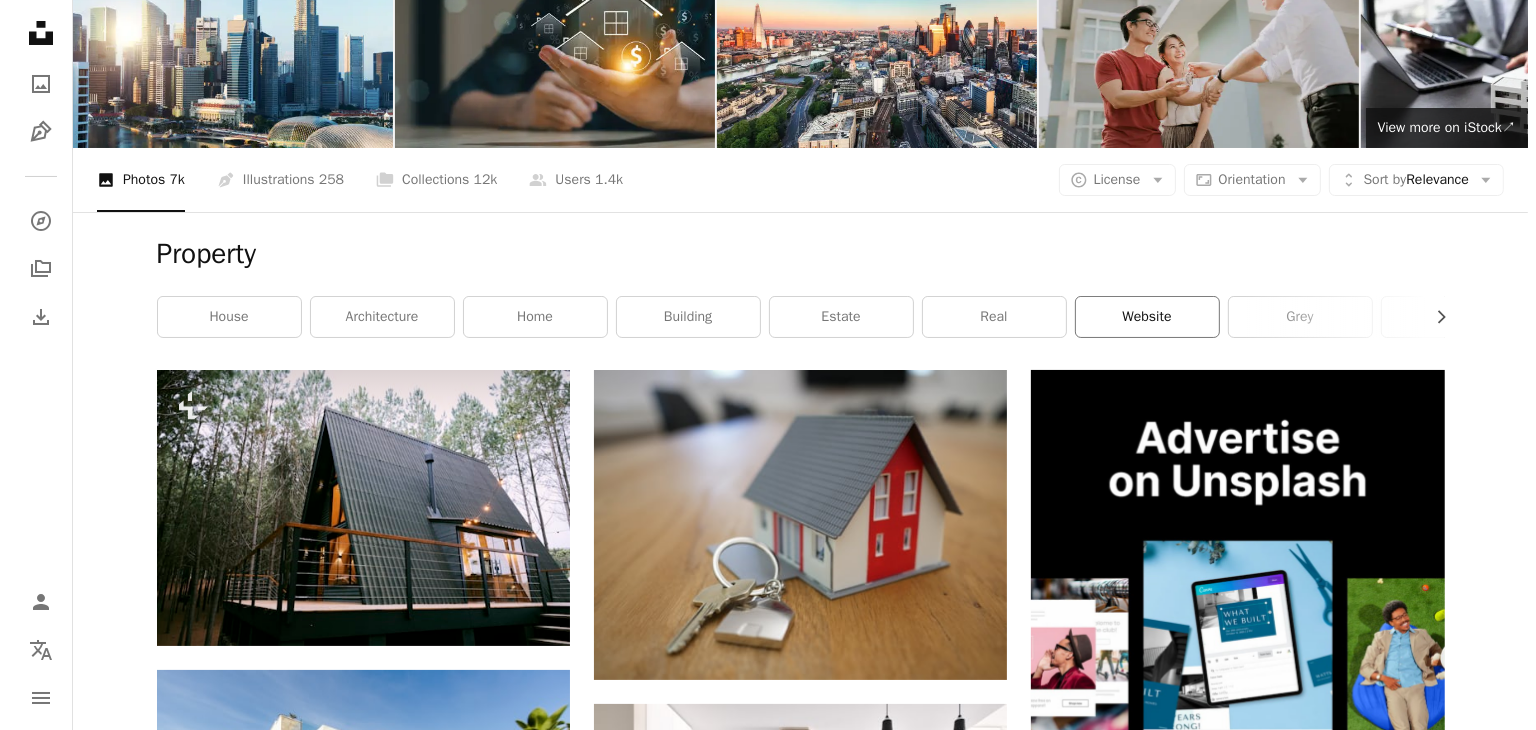 scroll, scrollTop: 166, scrollLeft: 0, axis: vertical 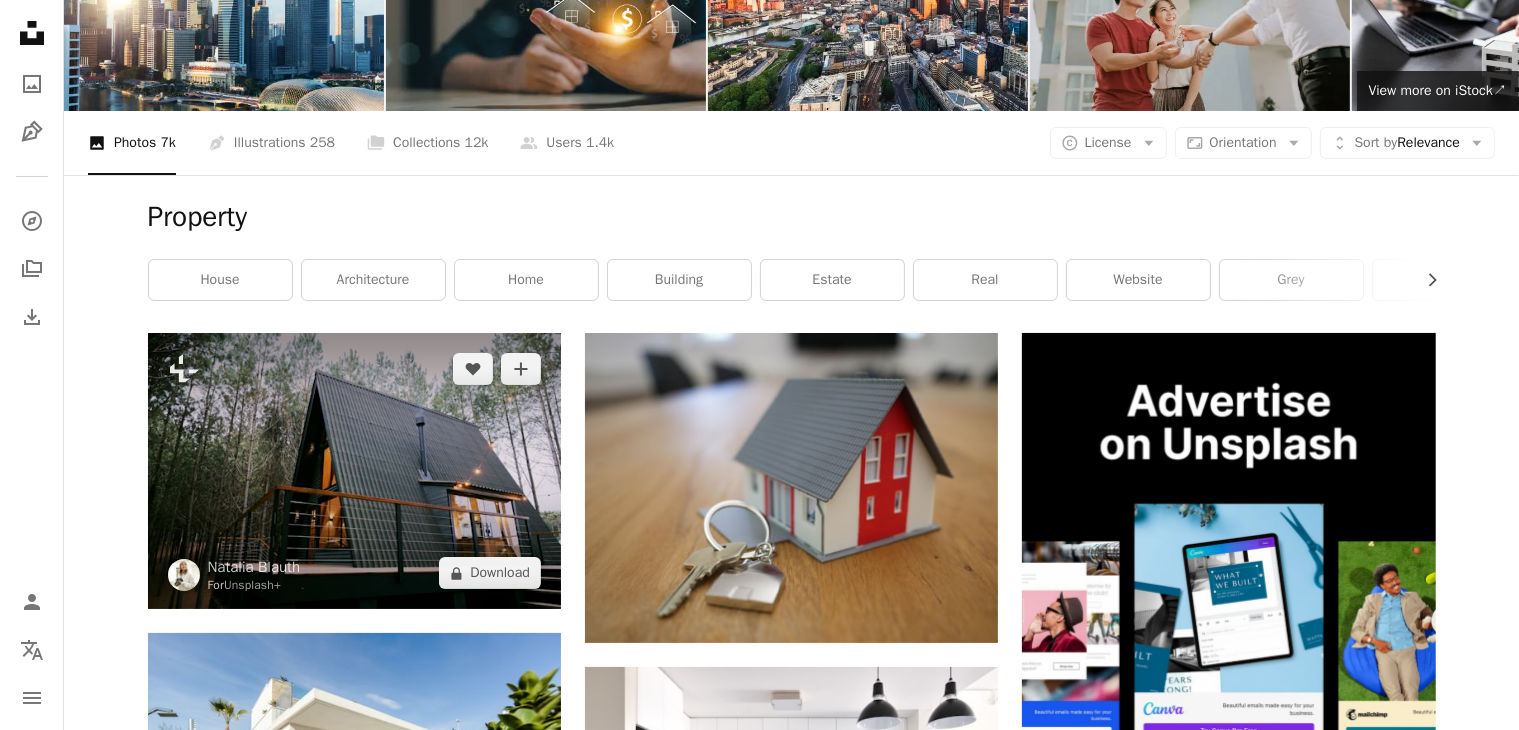 click at bounding box center (354, 471) 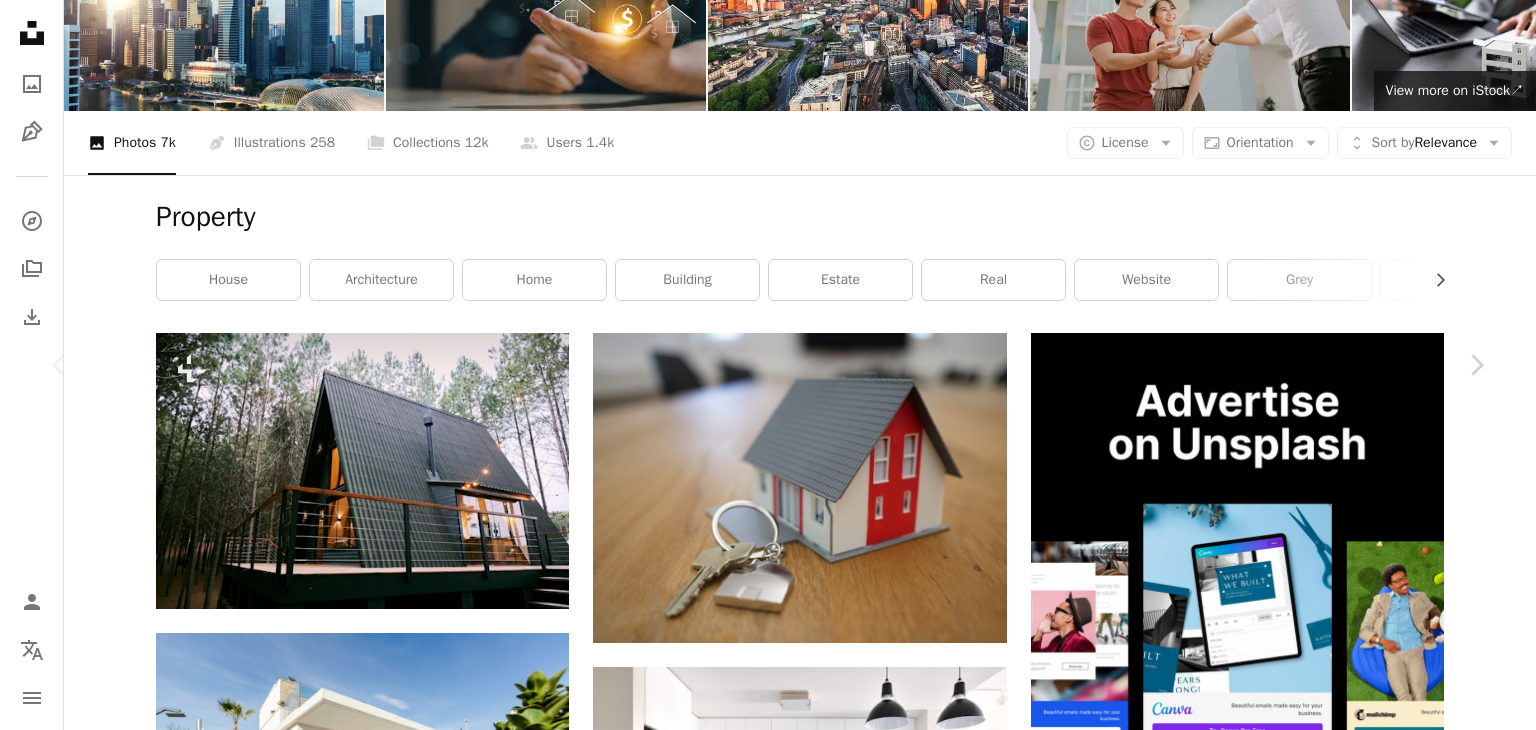 scroll, scrollTop: 2500, scrollLeft: 0, axis: vertical 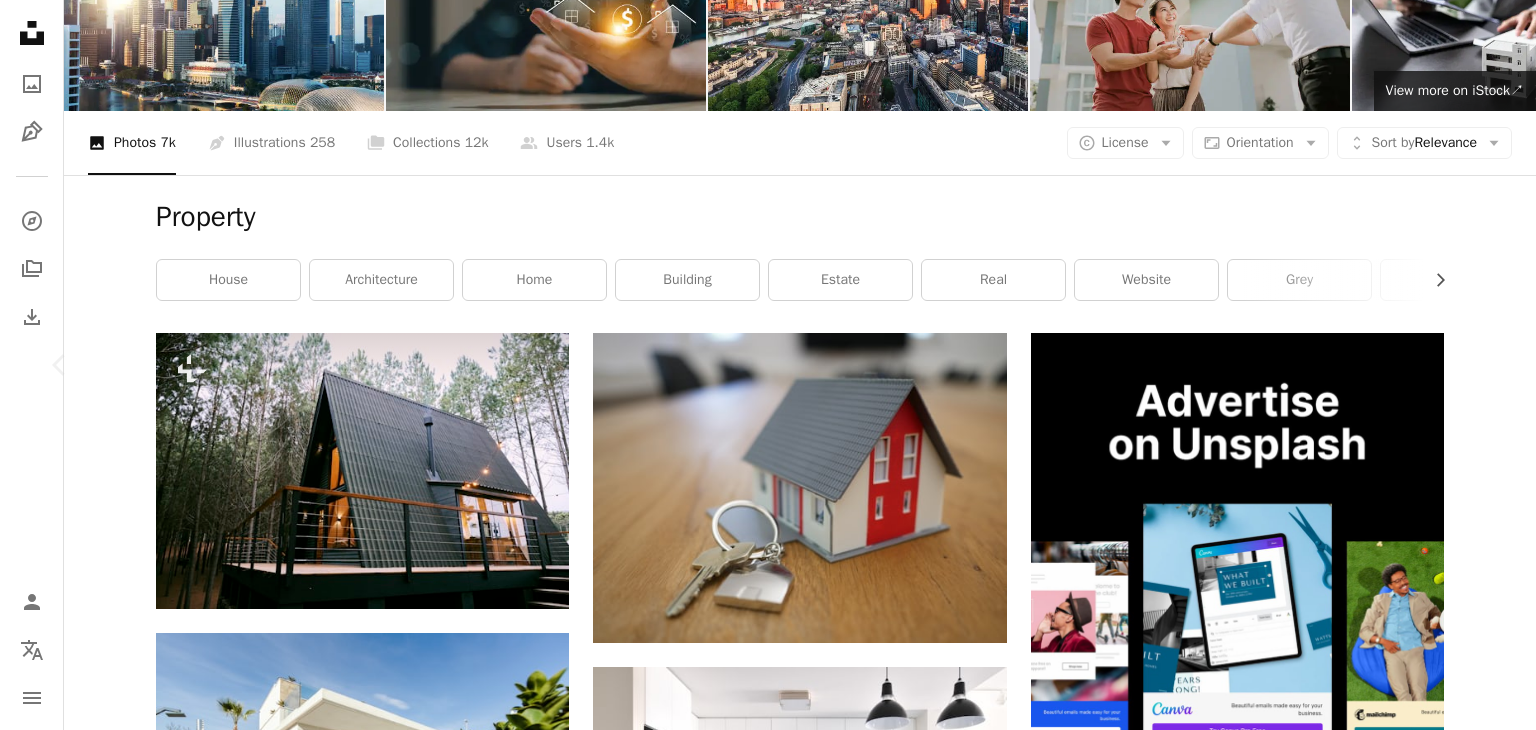 click on "Chevron right" at bounding box center (1476, 365) 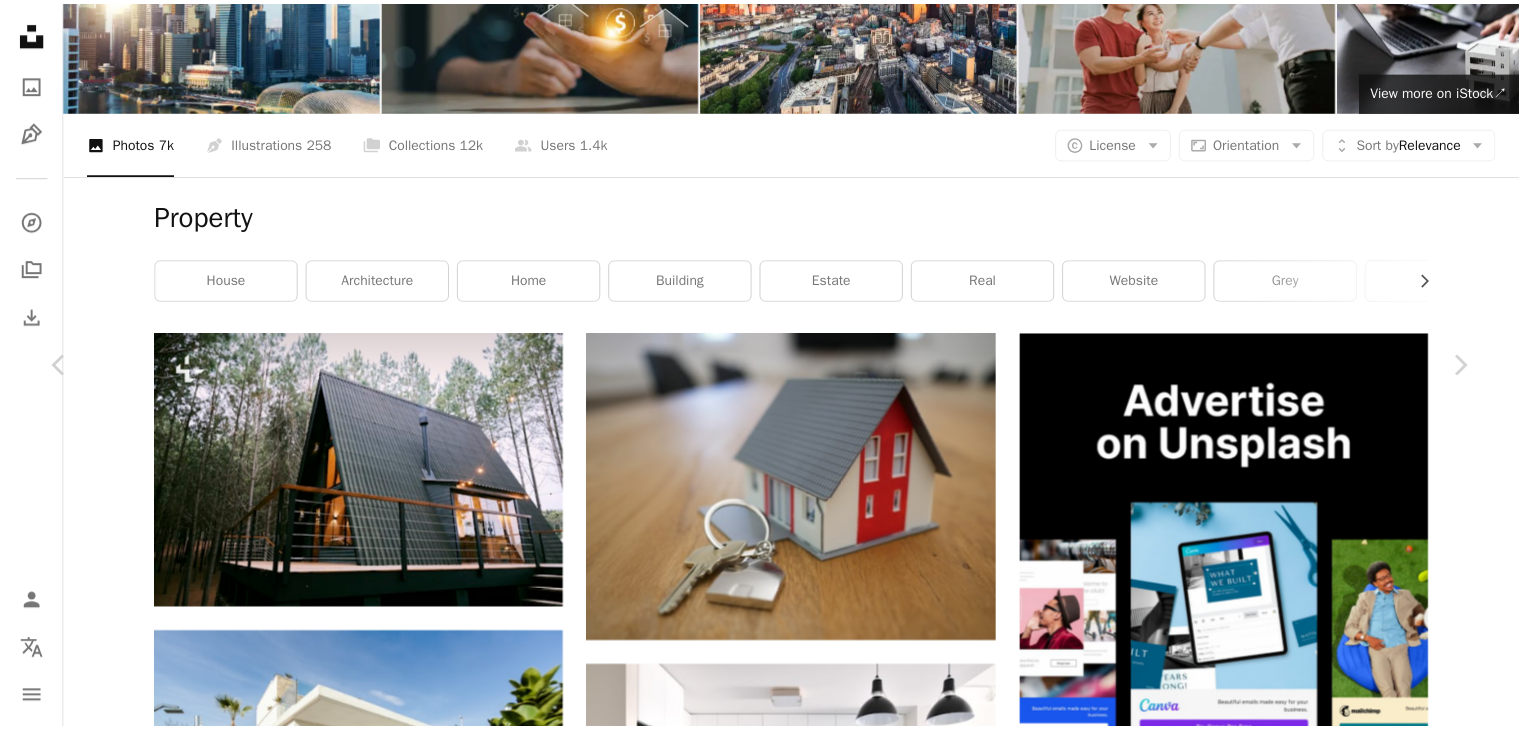 scroll, scrollTop: 0, scrollLeft: 0, axis: both 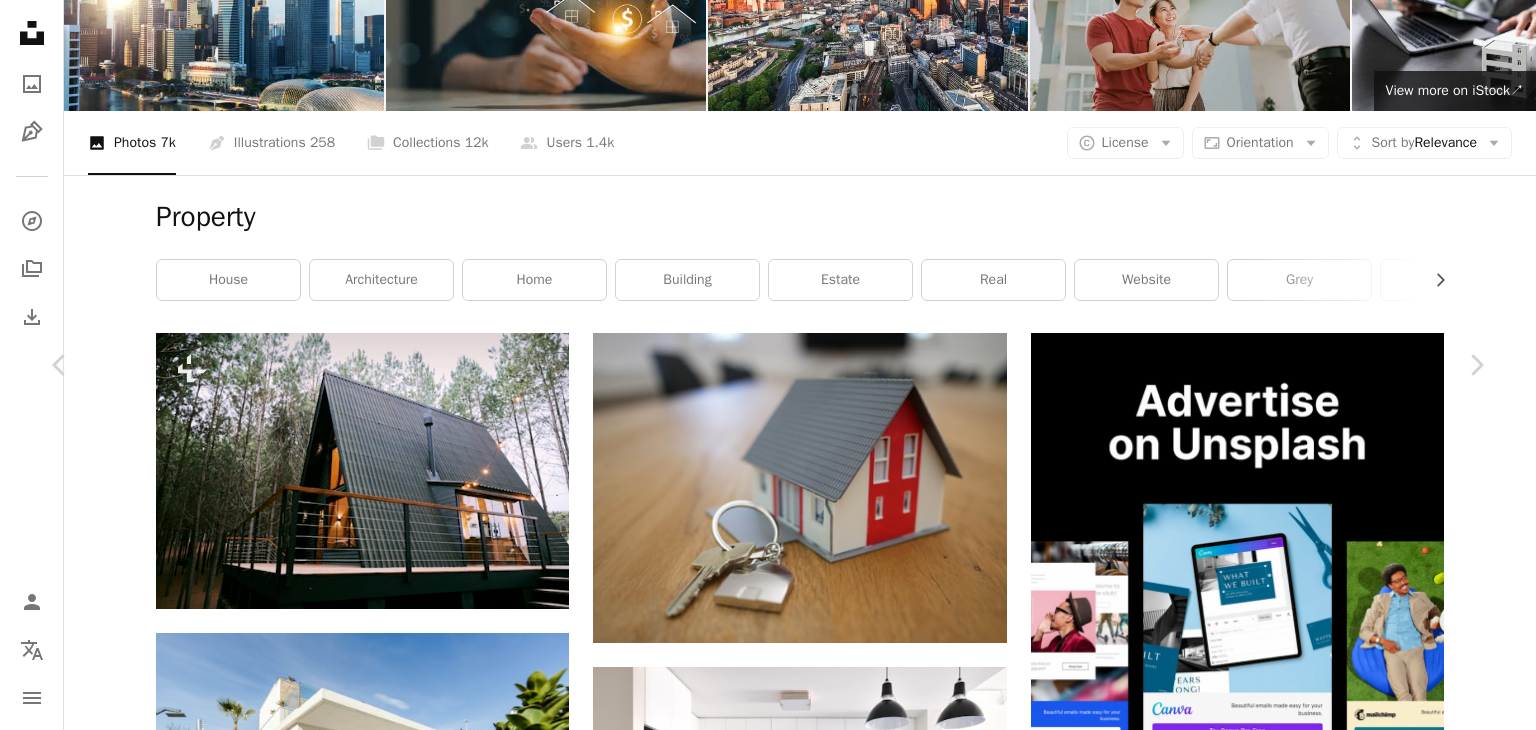 click on "An X shape Chevron left Chevron right [FIRST] [LAST] tierramallorca A heart A plus sign Download free Chevron down Zoom in ––– –– – ––– –––– –––– ––– –– – ––– –––– –––– ––– –– – ––– –––– –––– A forward-right arrow Share Info icon Info More Actions Shooting in my office ––– – ––– – – –– – ––––. ––– ––– –––– –––– ––– ––– –––– –––– Browse premium related images on iStock | Save 20% with code UNSPLASH20 Related images A heart A plus sign [FIRST] [LAST] Arrow pointing down A heart A plus sign Jakub Żerdzicki Arrow pointing down Plus sign for Unsplash+ A heart A plus sign Getty Images For Unsplash+ A lock Download A heart A plus sign [FIRST] [LAST] Arrow pointing down A heart A plus sign Jakub Żerdzicki Arrow pointing down Plus sign for Unsplash+ A heart For" at bounding box center [768, 4639] 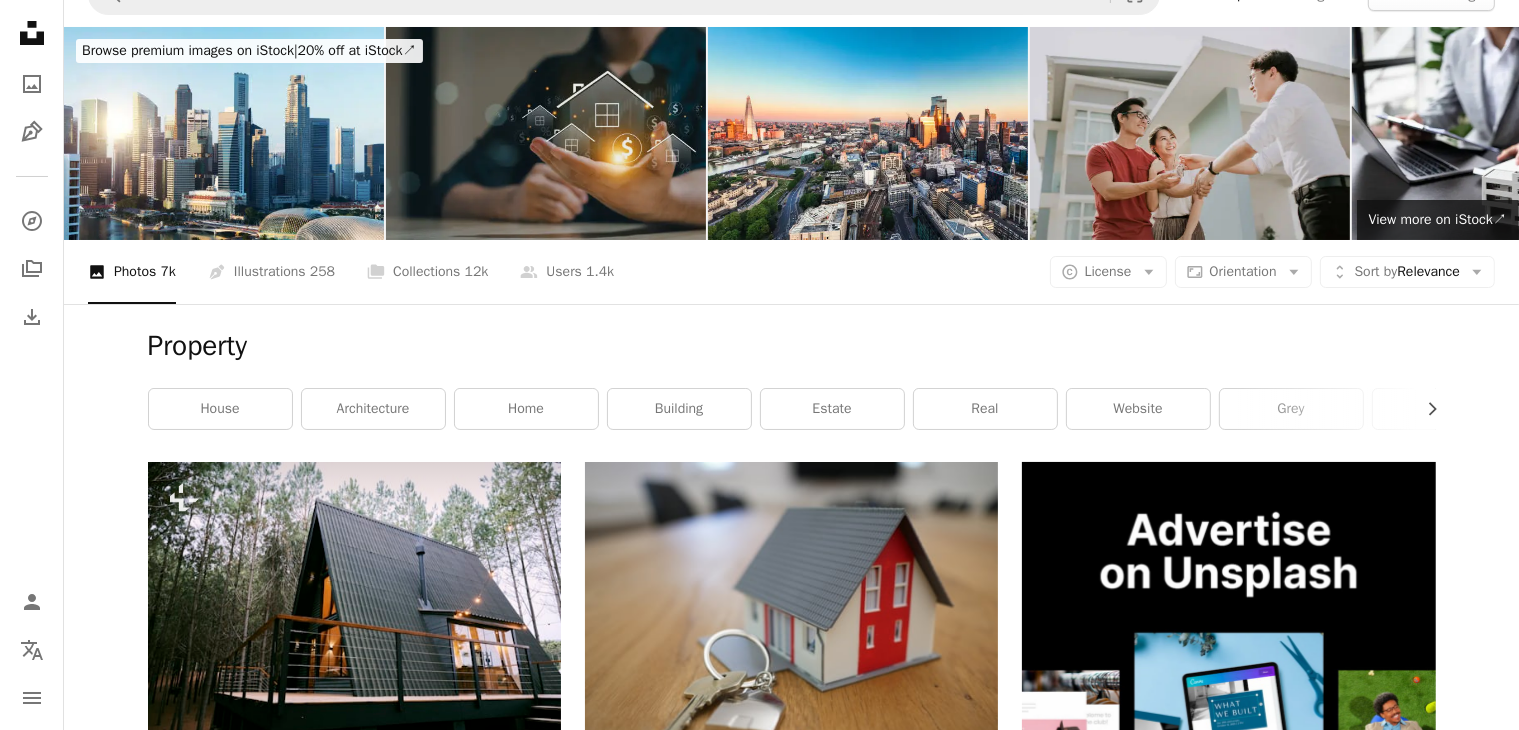 scroll, scrollTop: 0, scrollLeft: 0, axis: both 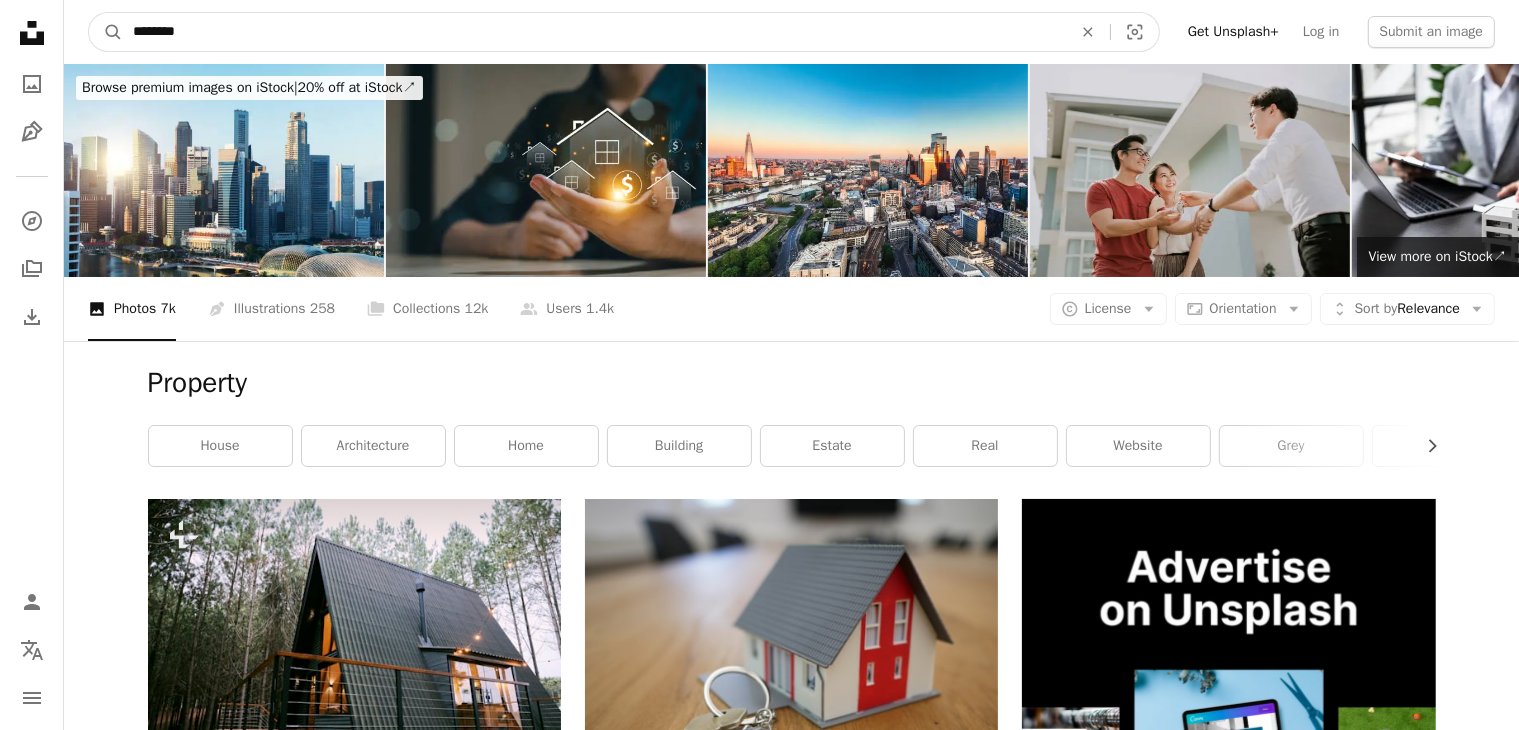 click on "********" at bounding box center [594, 32] 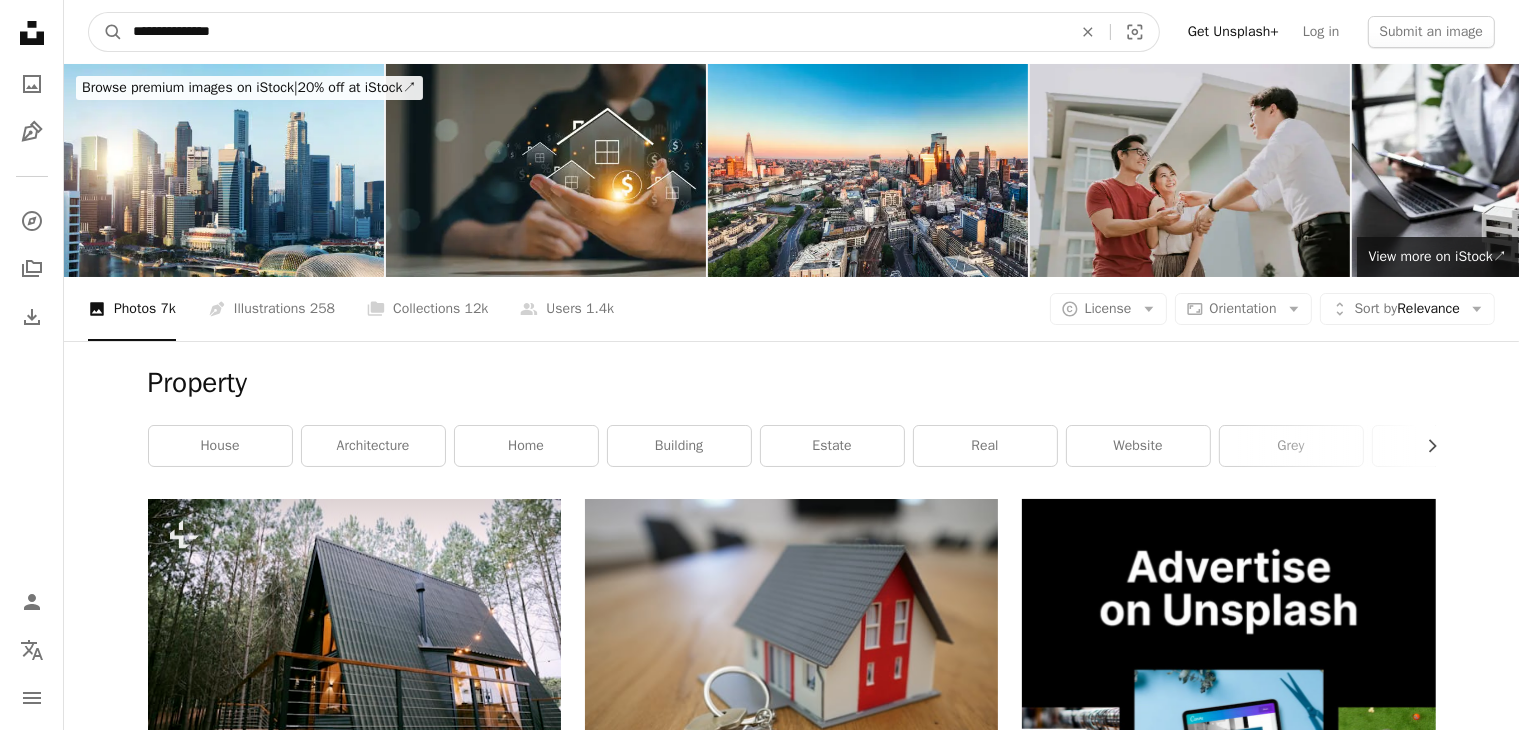 type on "**********" 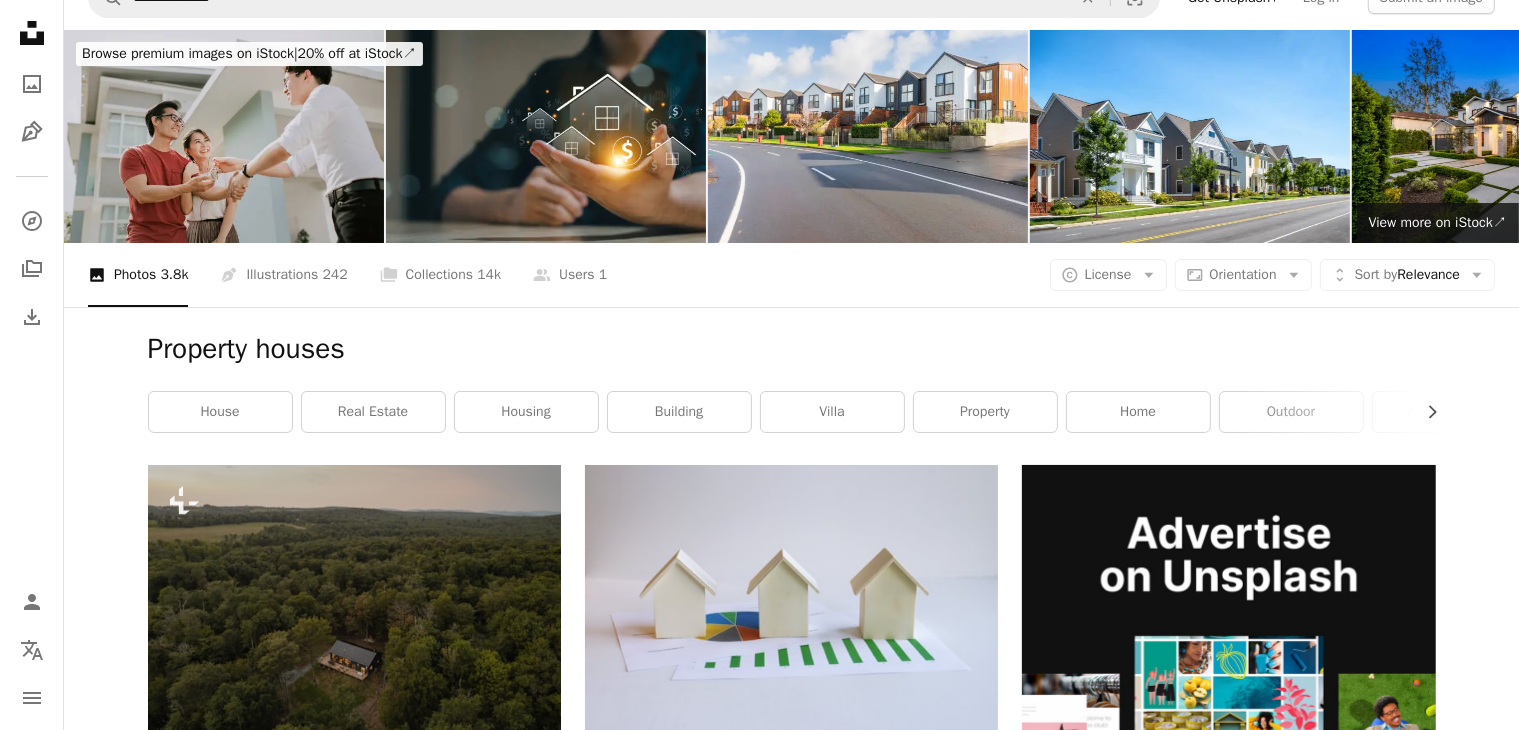 scroll, scrollTop: 0, scrollLeft: 0, axis: both 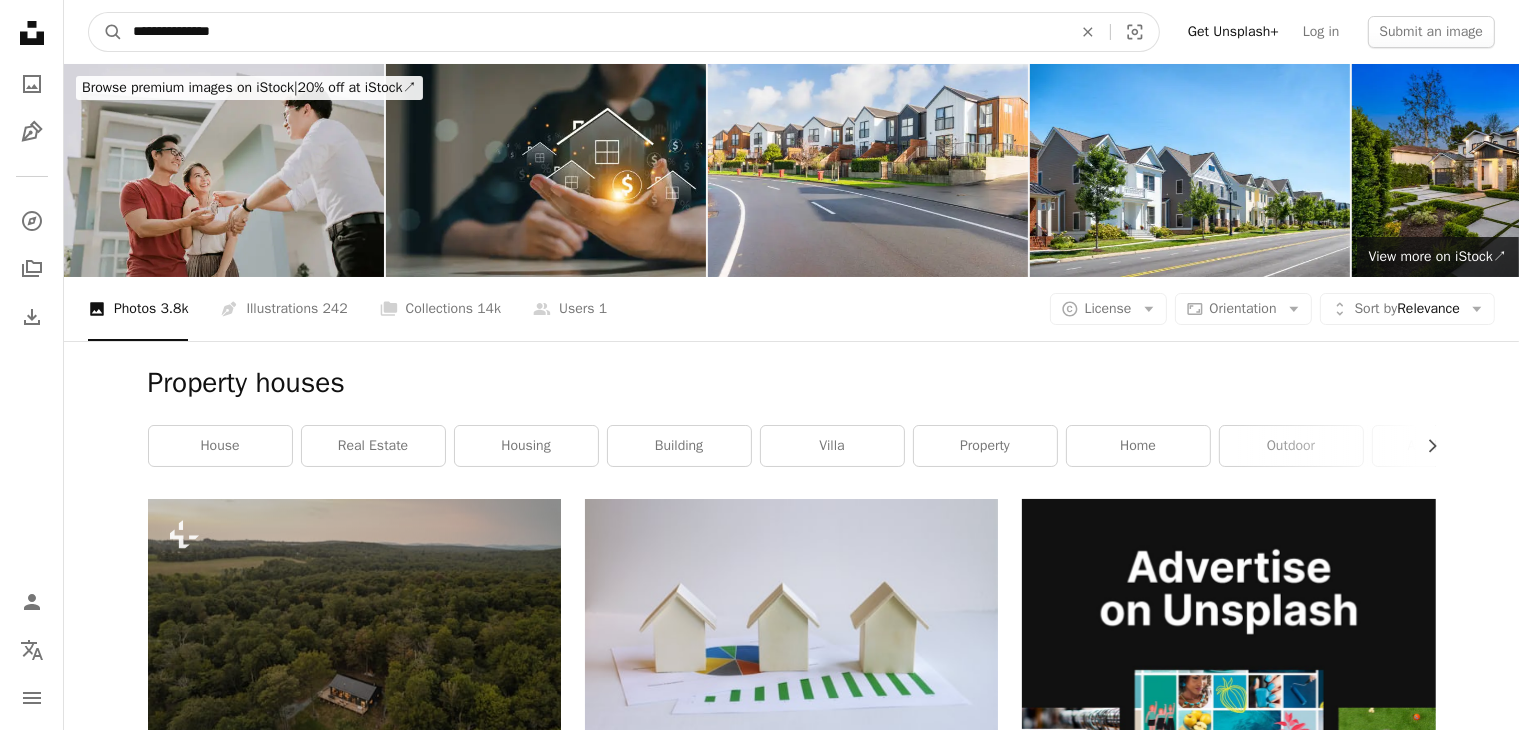 click on "**********" at bounding box center [594, 32] 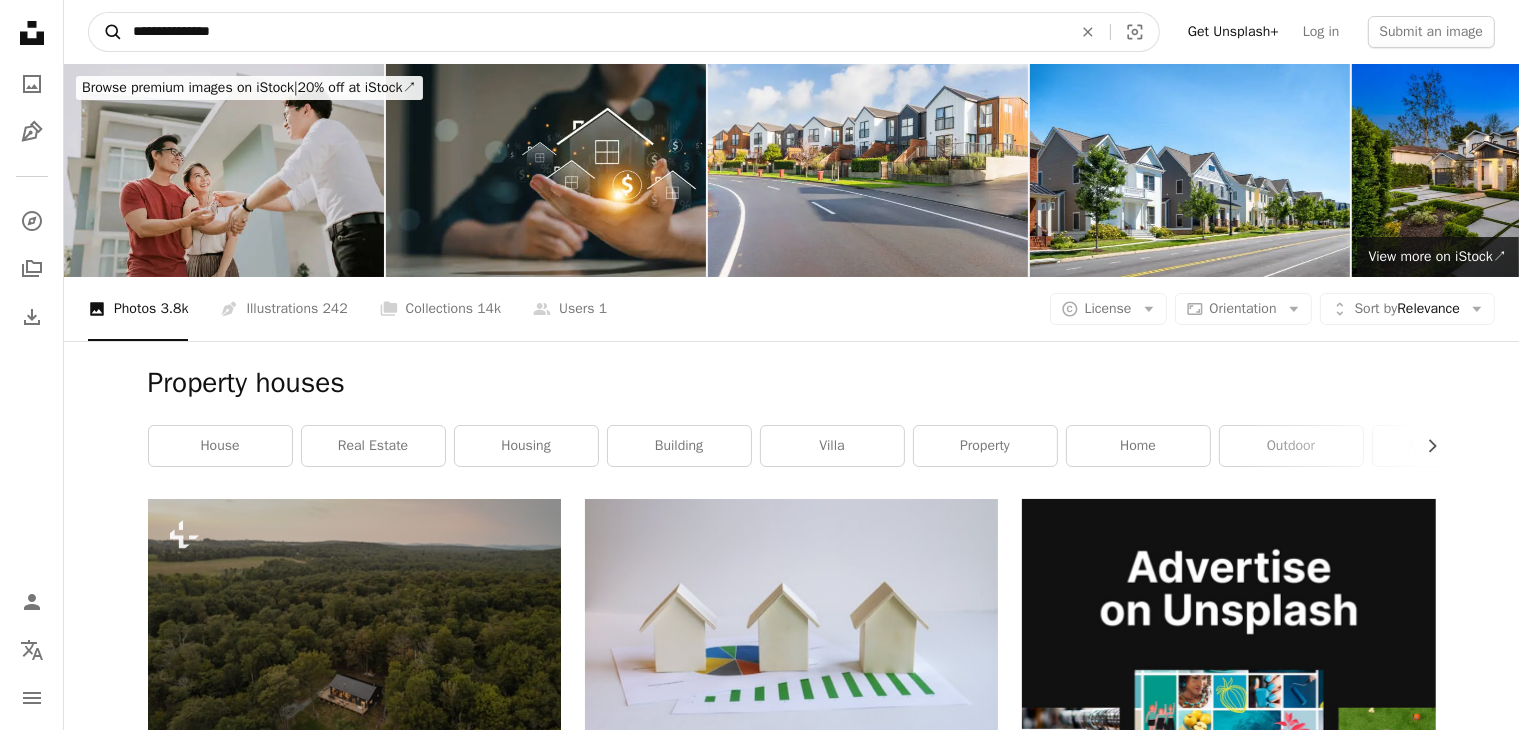drag, startPoint x: 188, startPoint y: 33, endPoint x: 114, endPoint y: 30, distance: 74.06078 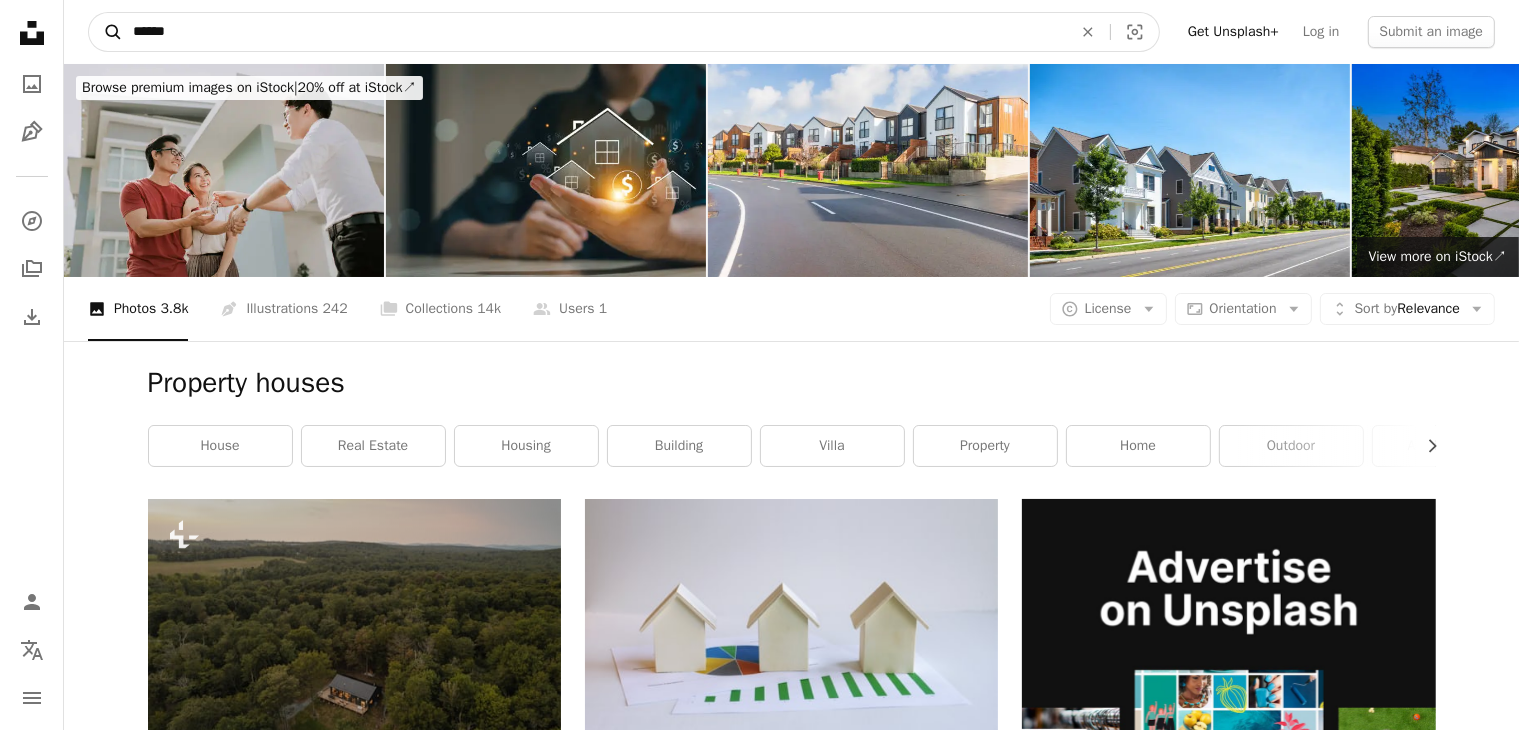 type on "******" 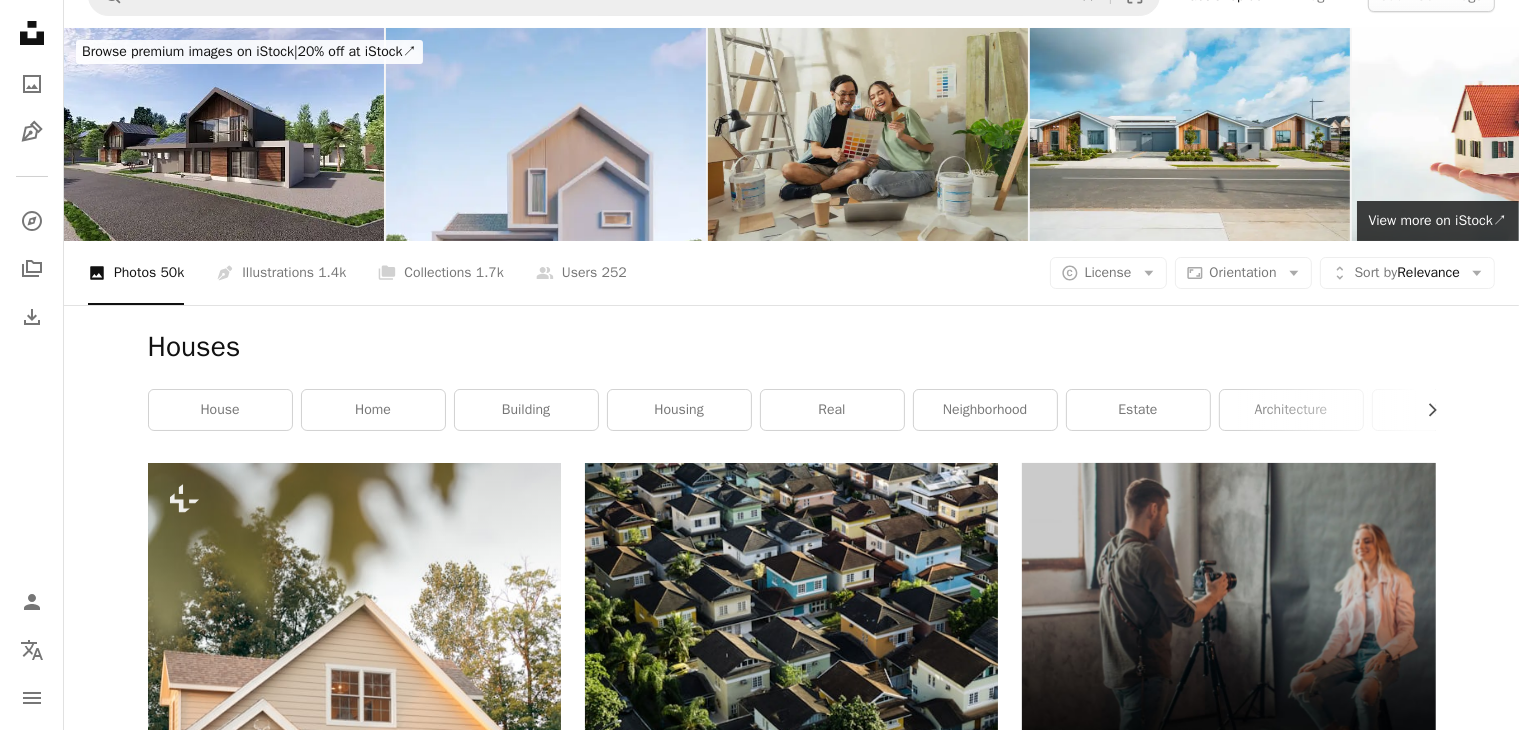 scroll, scrollTop: 0, scrollLeft: 0, axis: both 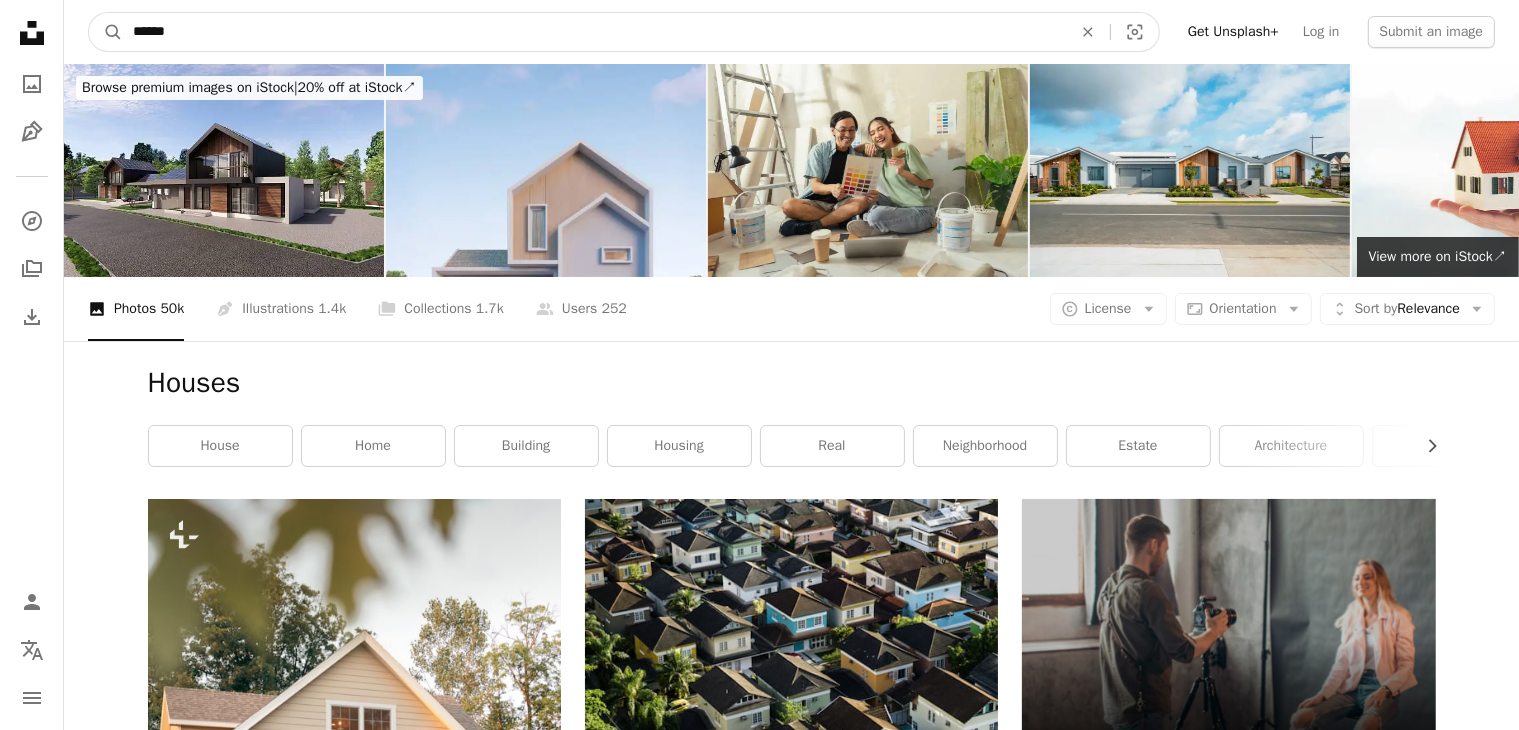 click on "******" at bounding box center (594, 32) 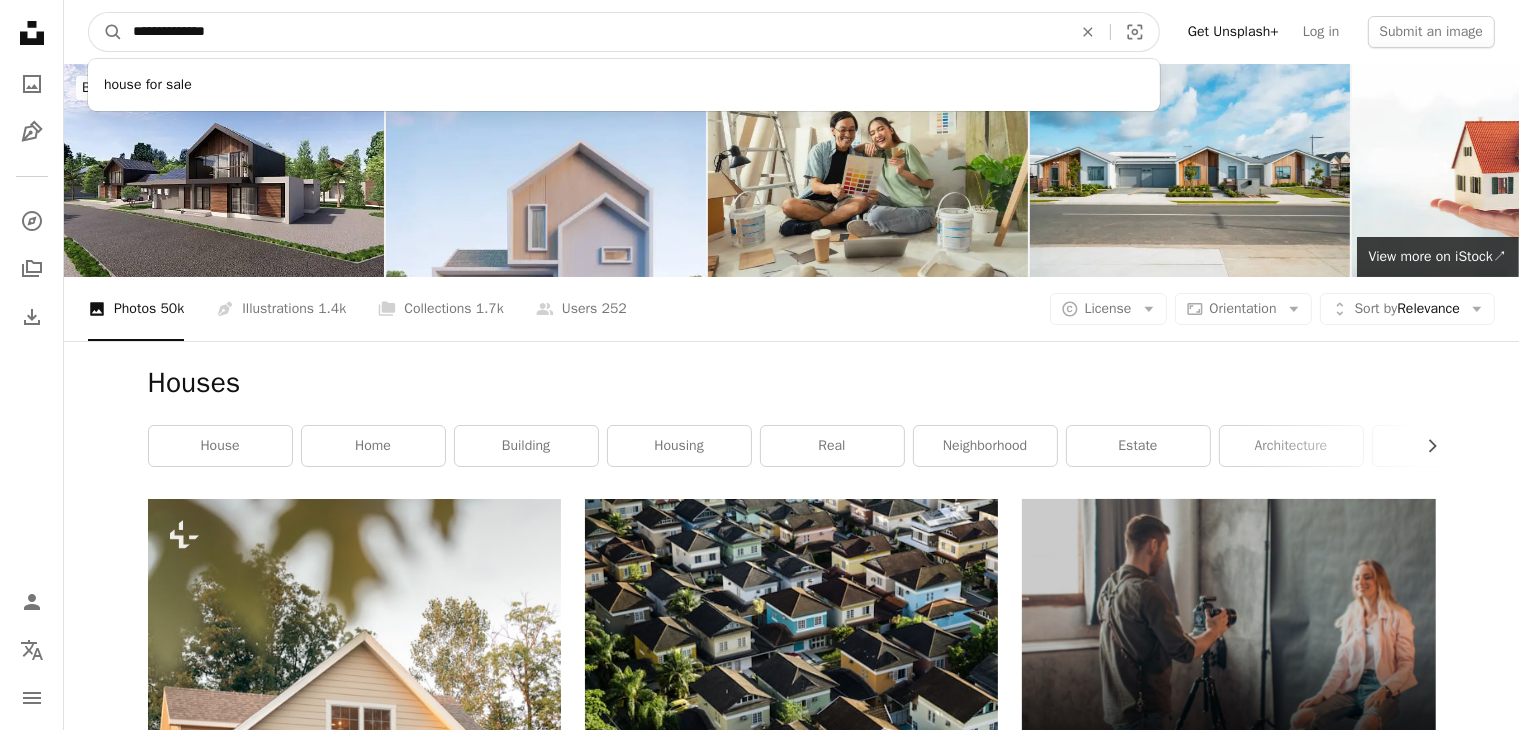 type on "**********" 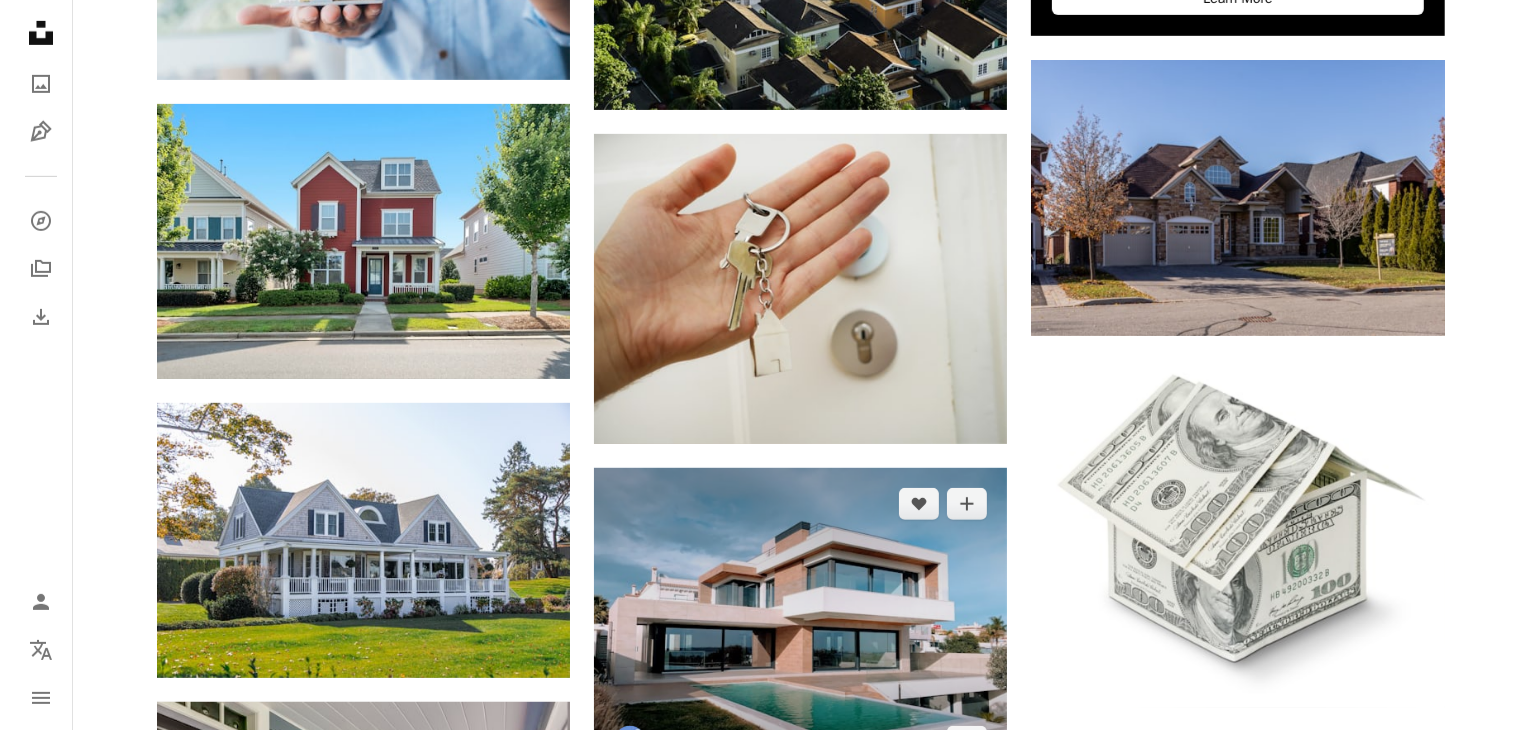 scroll, scrollTop: 1000, scrollLeft: 0, axis: vertical 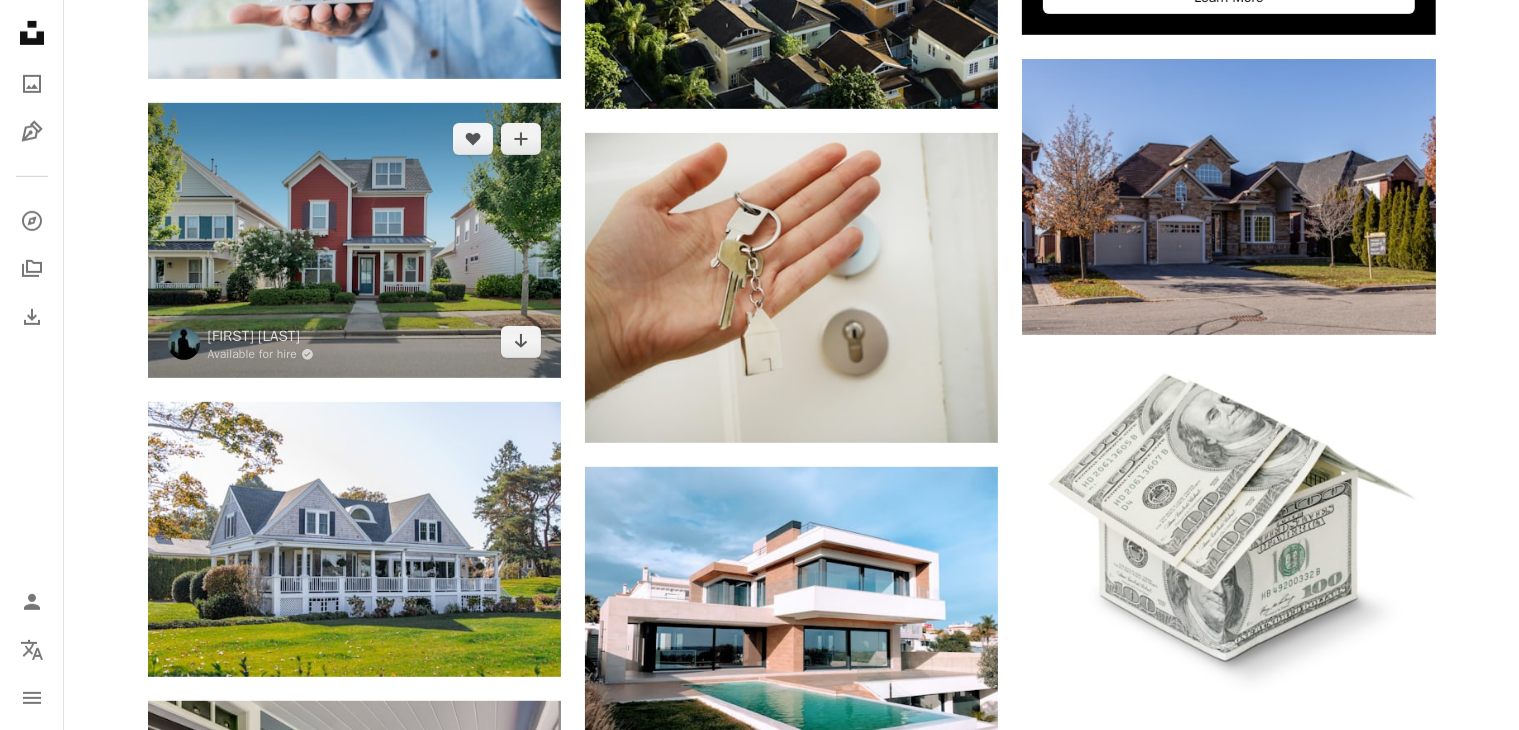 click at bounding box center [354, 240] 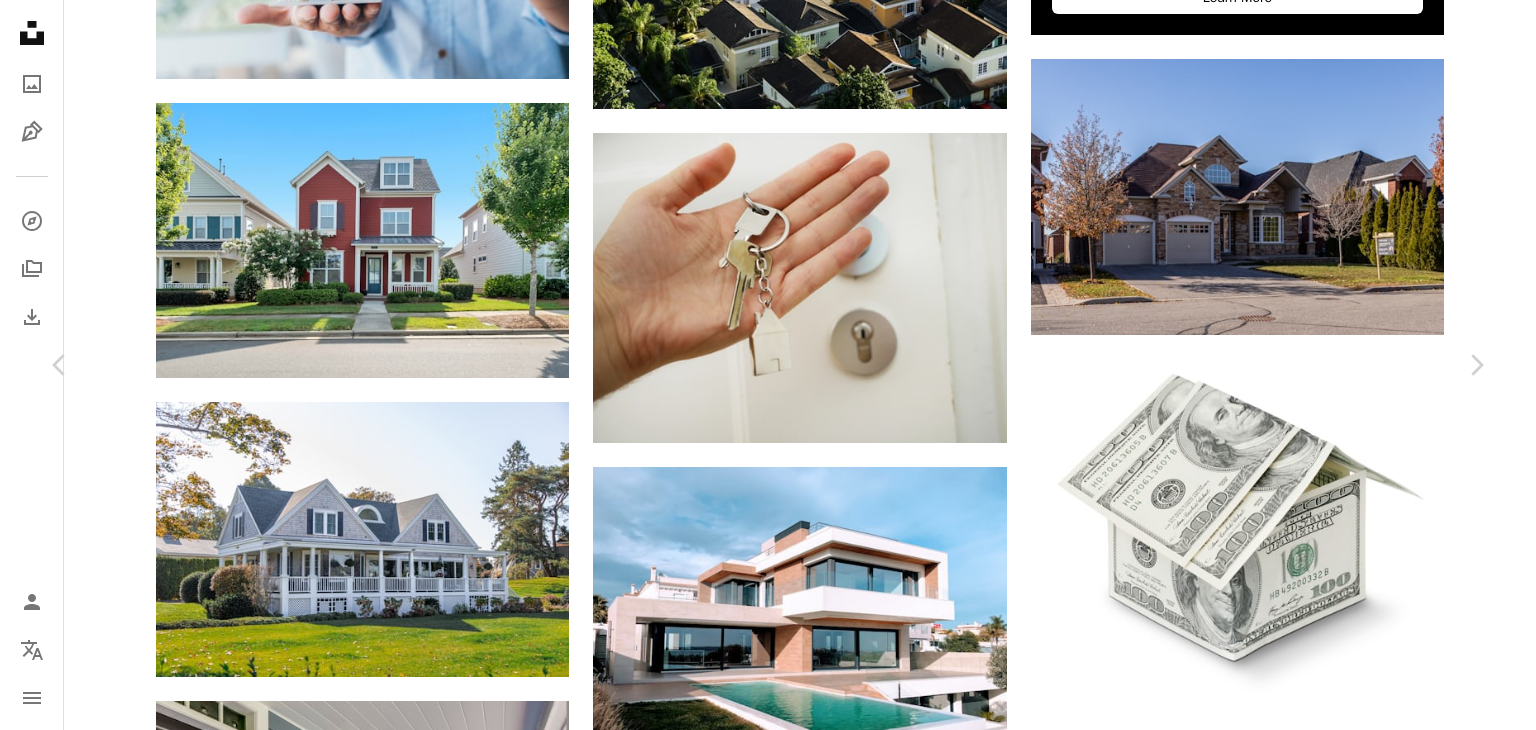 click on "Download free" at bounding box center (1287, 3100) 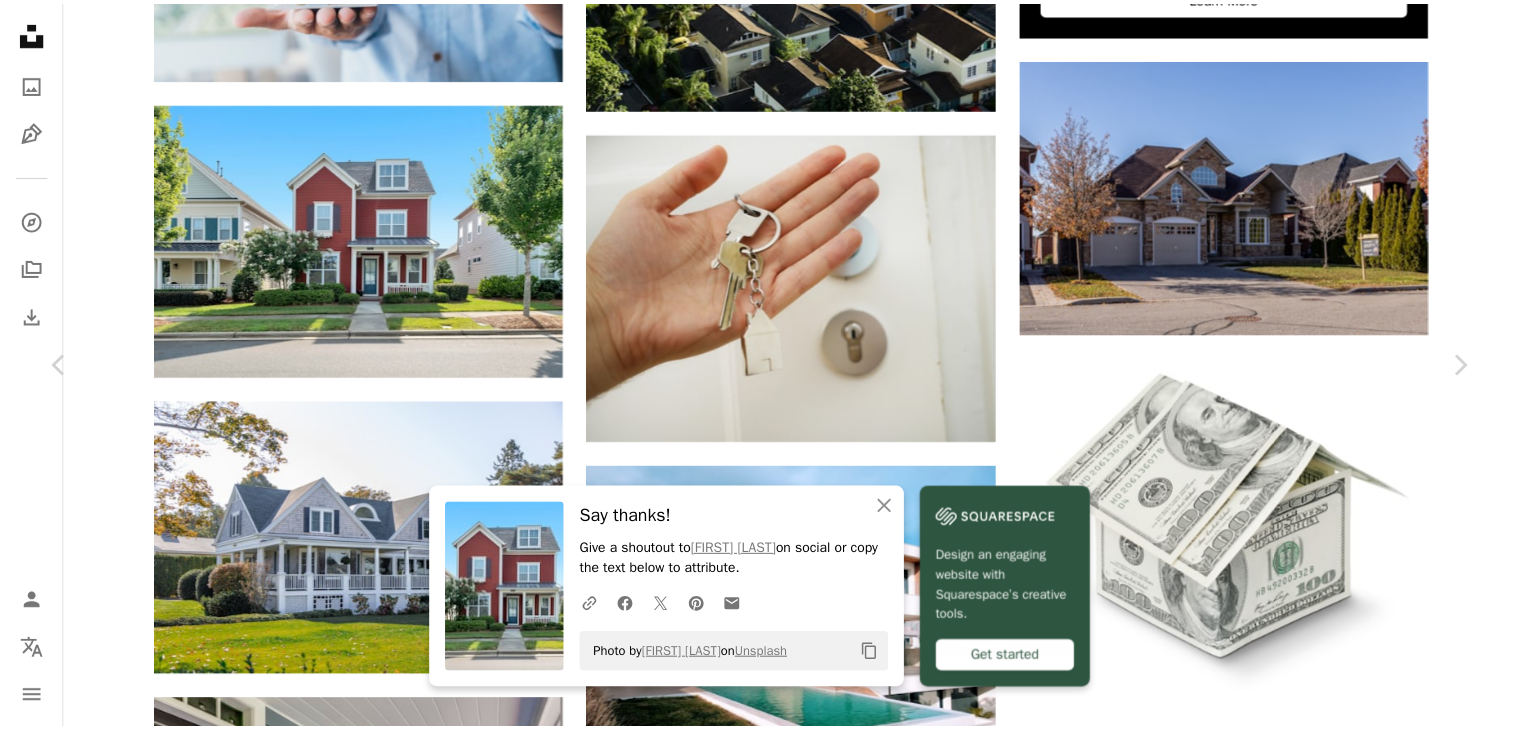 scroll, scrollTop: 14, scrollLeft: 0, axis: vertical 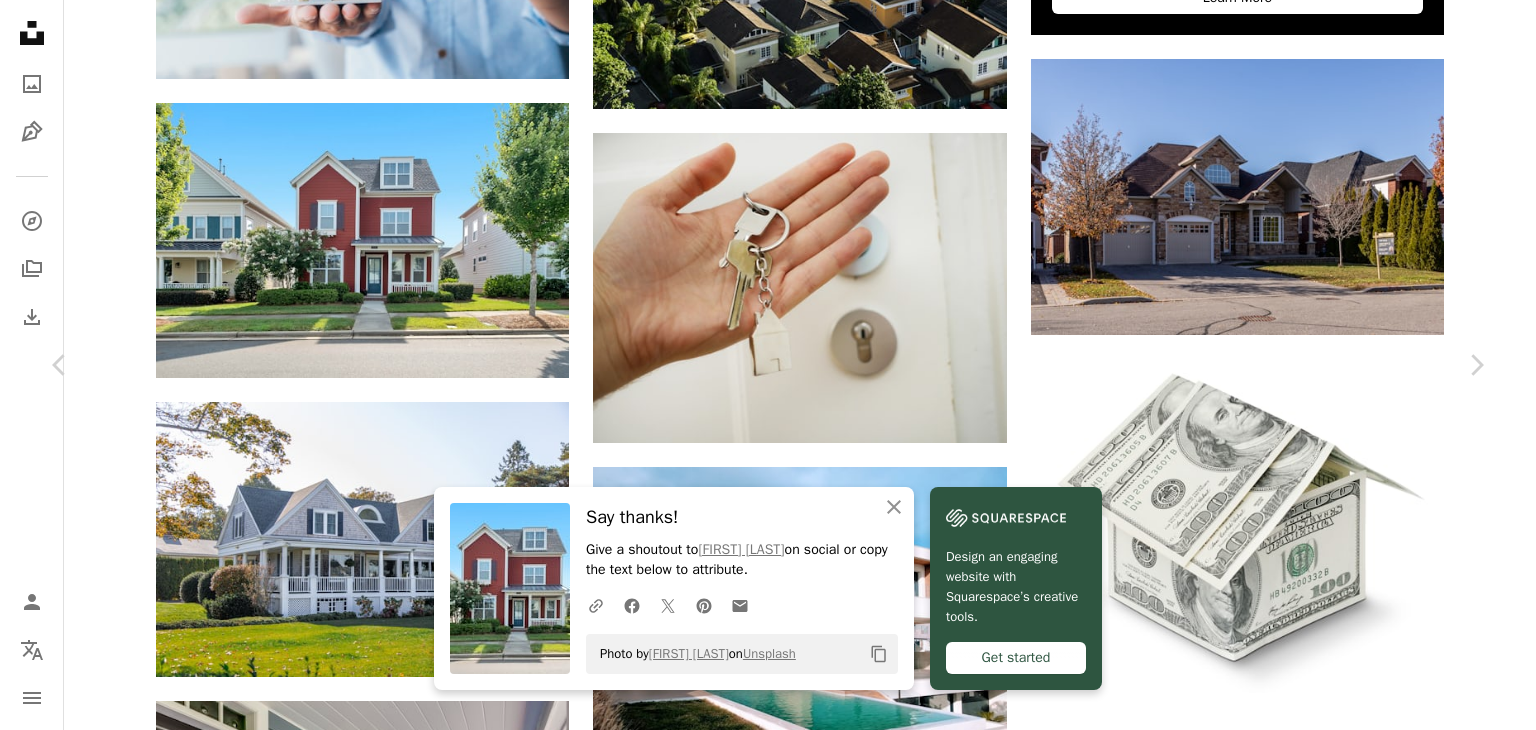 click on "An X shape Chevron left Chevron right [FIRST] [LAST] tierramallorca A heart A plus sign Download free Chevron down Zoom in ––– –– – ––– –––– –––– ––– –– – ––– –––– –––– ––– –– – ––– –––– –––– A forward-right arrow Share Info icon Info More Actions A Beautiful Home in [STATE] A map marker [CITY], [STATE], [COUNTRY] Calendar outlined Published on August 11, 2021 Camera FUJIFILM, X-T3 Safety Free to use under the Unsplash License house real estate house exterior [STATE] real estate photography red house cute home building city plant home grass urban usa mansion town housing neighborhood downtown estate Free stock photos Browse premium related images on iStock | ↗ A heart" at bounding box center (768, 3418) 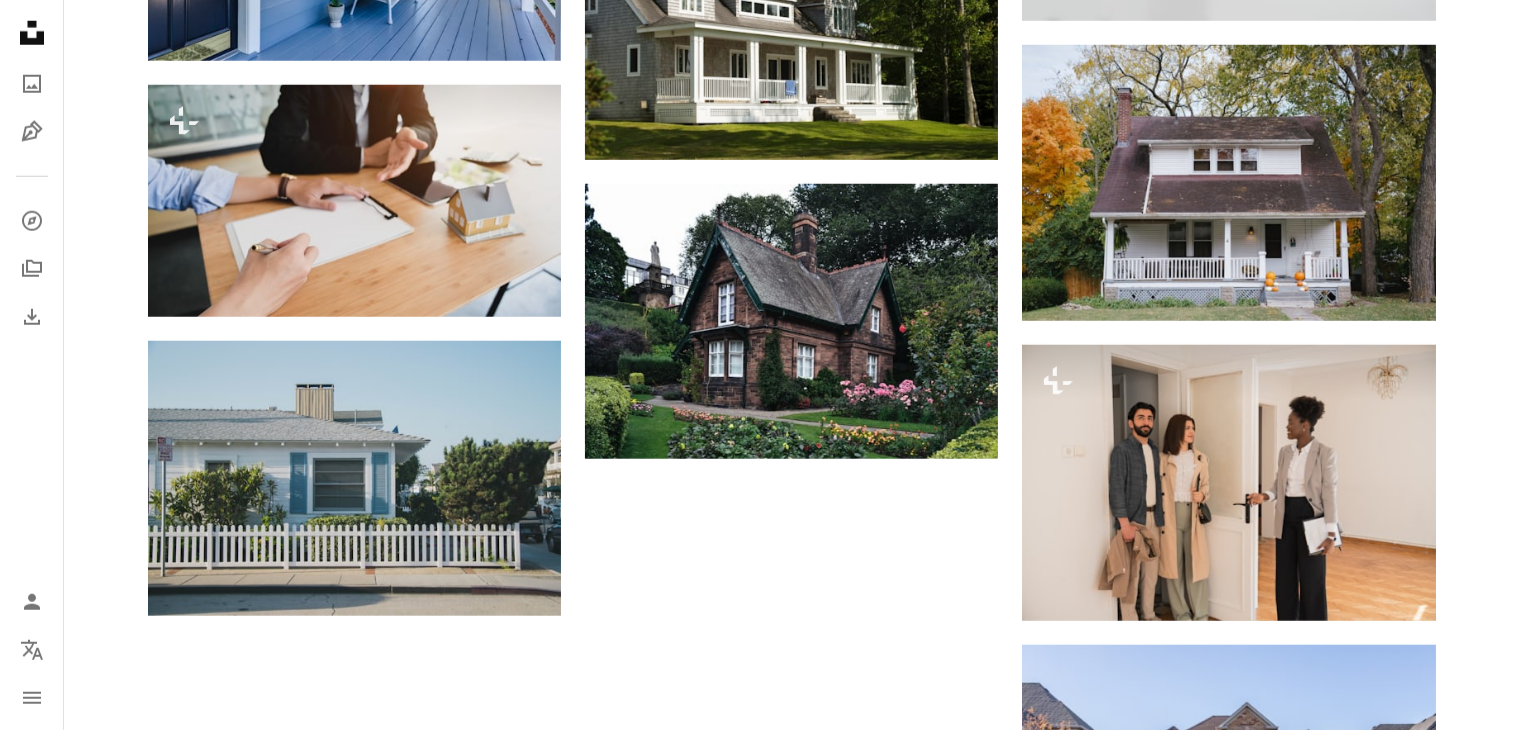 scroll, scrollTop: 2166, scrollLeft: 0, axis: vertical 